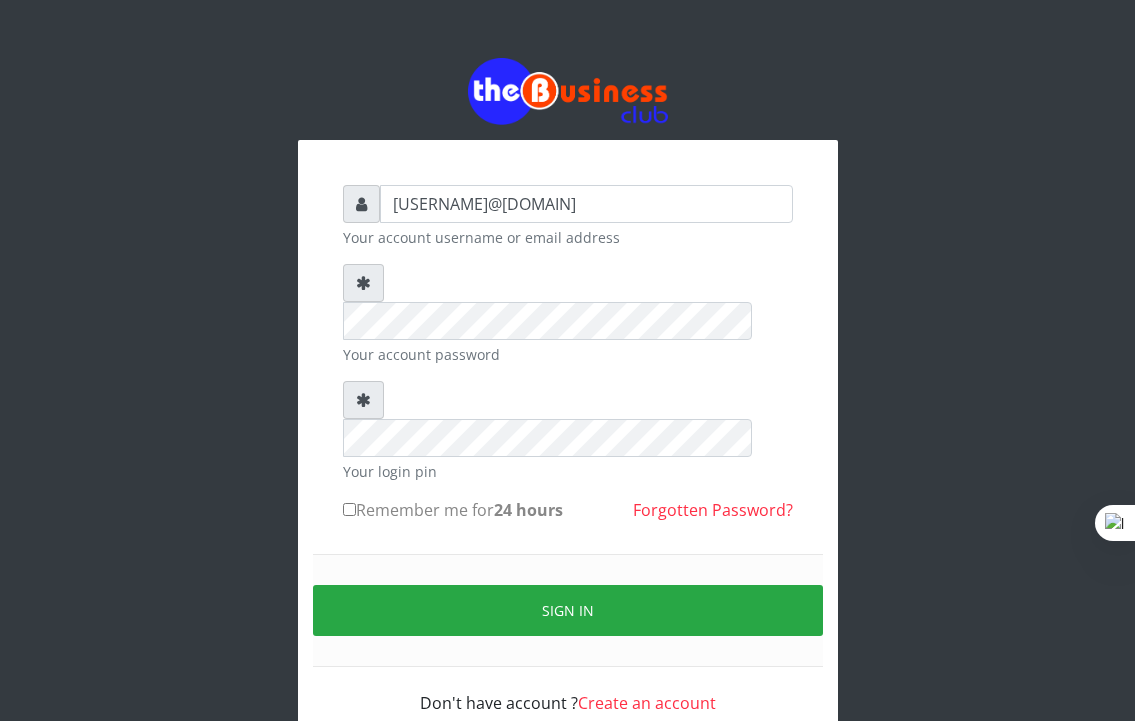 scroll, scrollTop: 0, scrollLeft: 0, axis: both 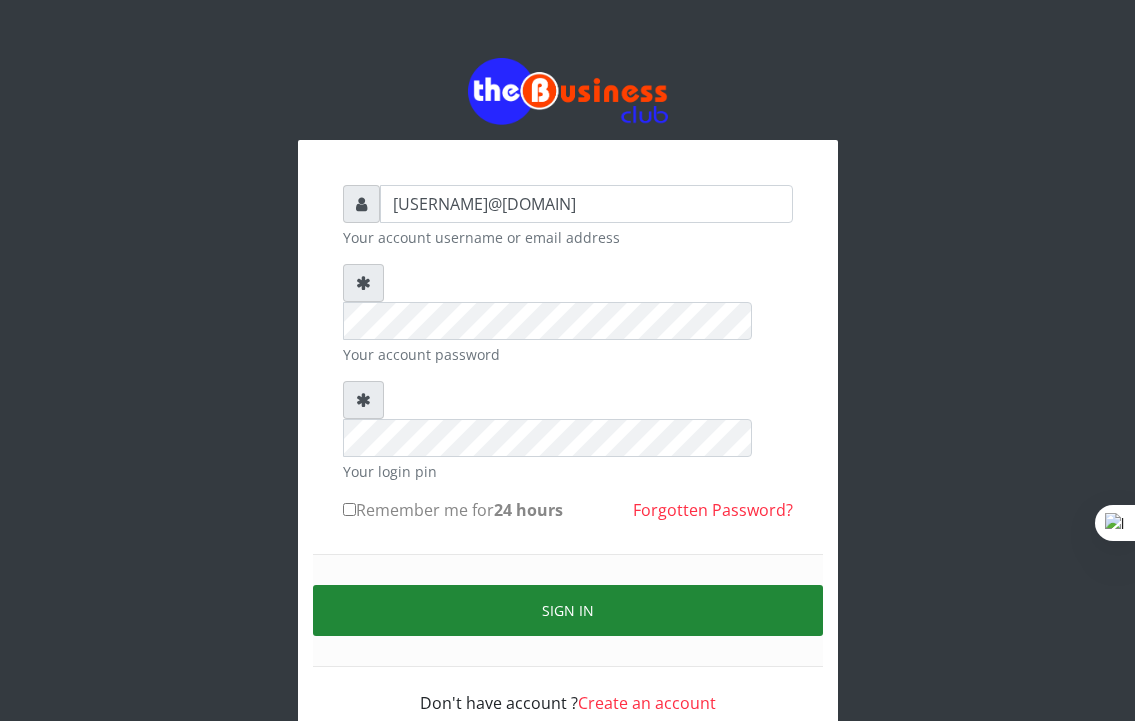 click on "Sign in" at bounding box center [568, 610] 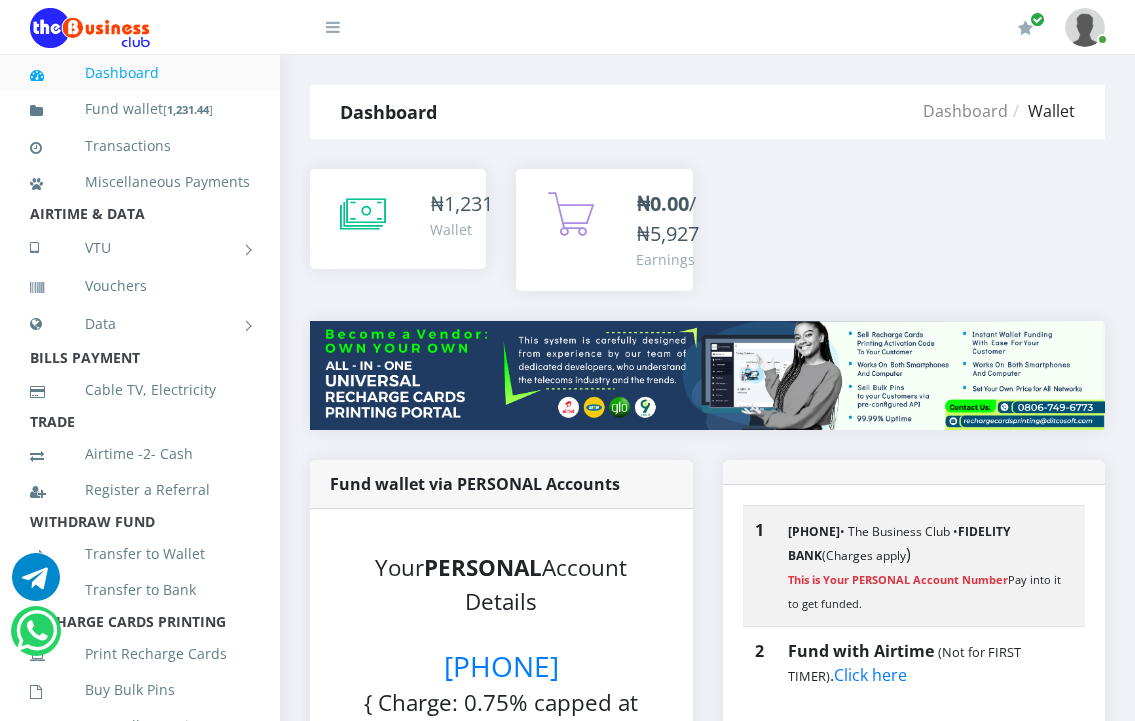 scroll, scrollTop: 0, scrollLeft: 0, axis: both 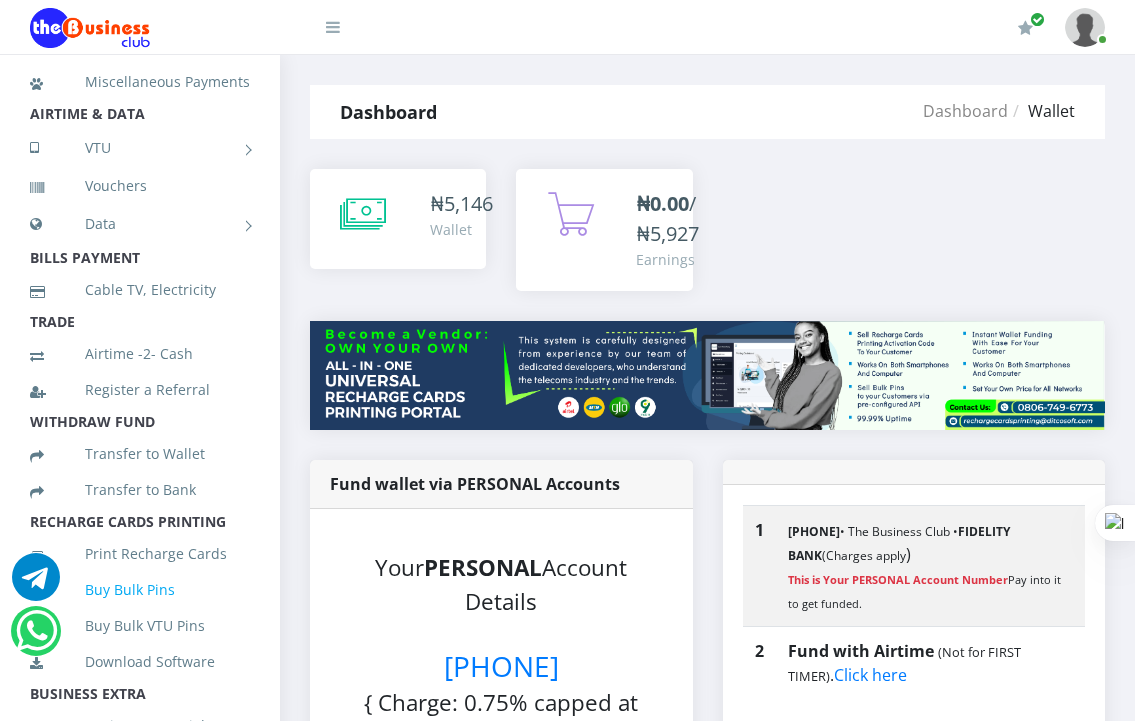 click on "Buy Bulk Pins" at bounding box center (140, 590) 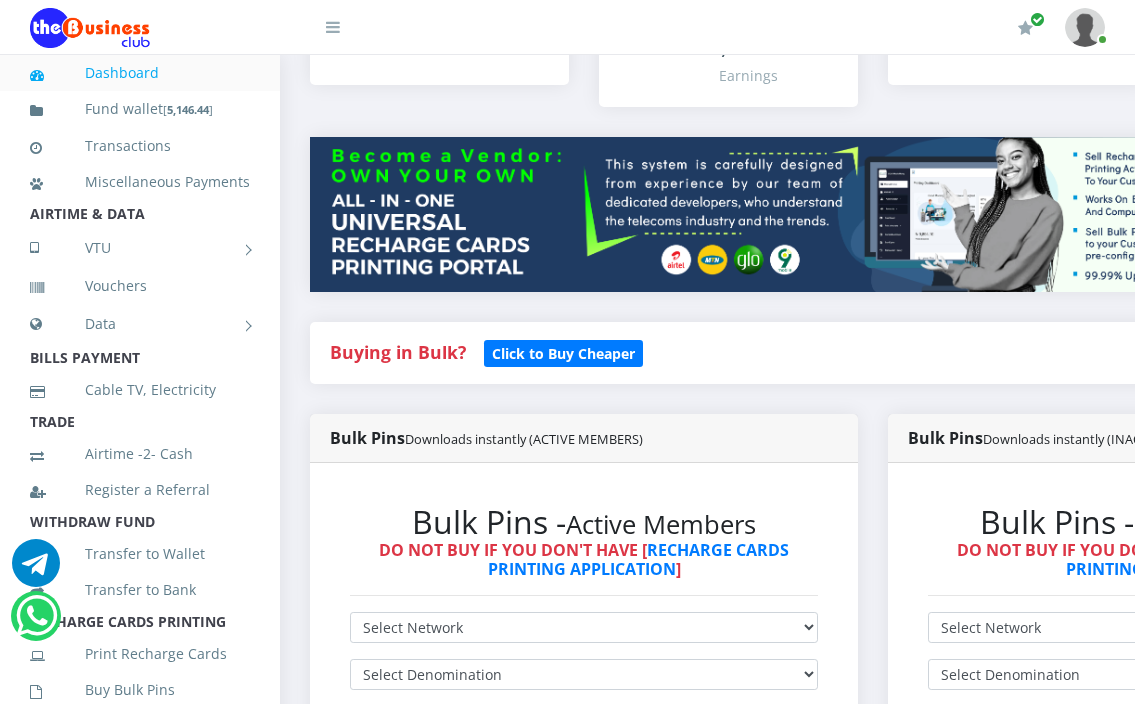 scroll, scrollTop: 400, scrollLeft: 0, axis: vertical 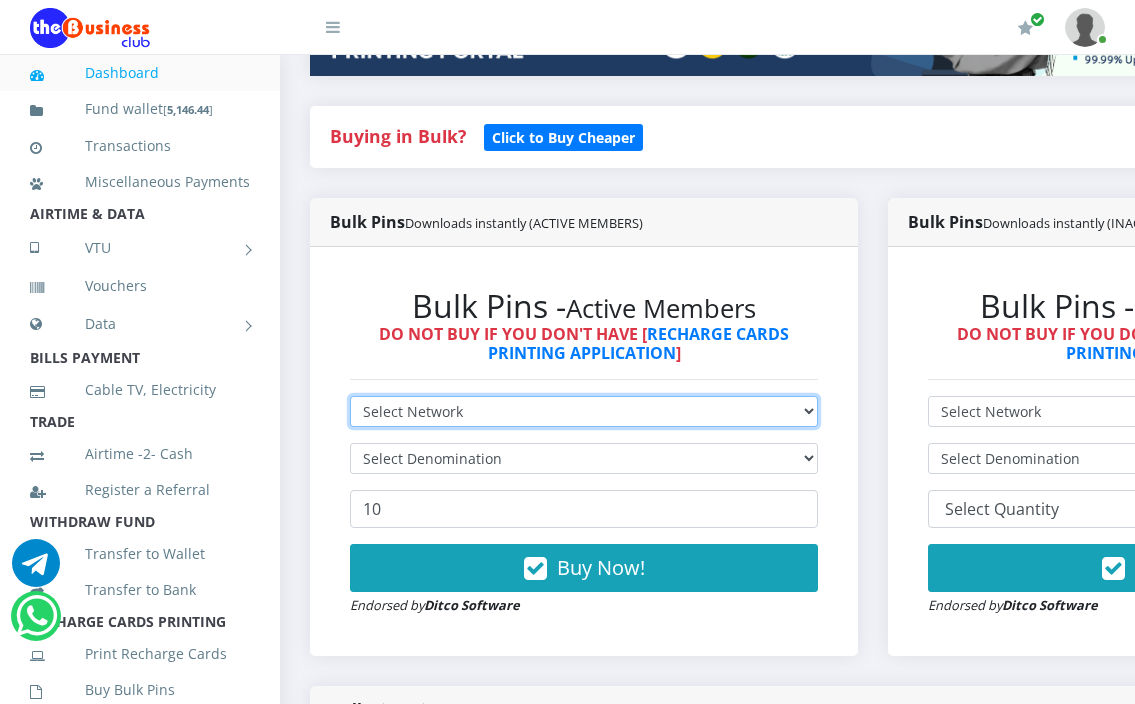 click on "Select Network
MTN
Globacom
9Mobile
Airtel" at bounding box center (584, 411) 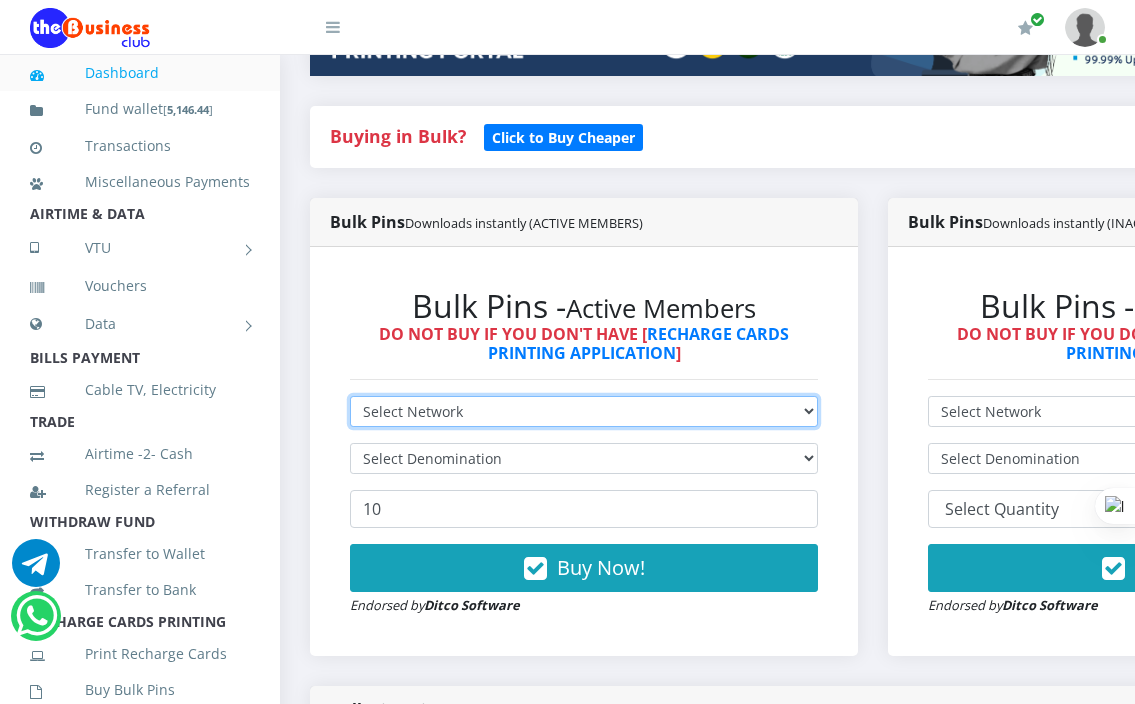 select on "Airtel" 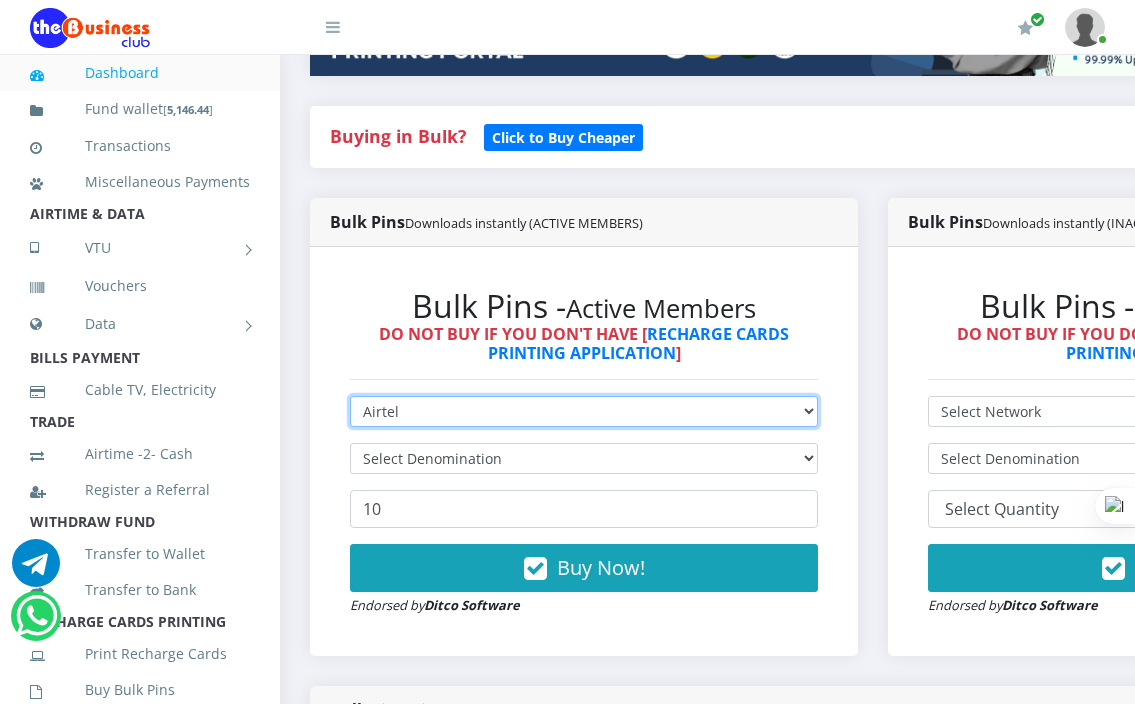 click on "Select Network
MTN
Globacom
9Mobile
Airtel" at bounding box center [584, 411] 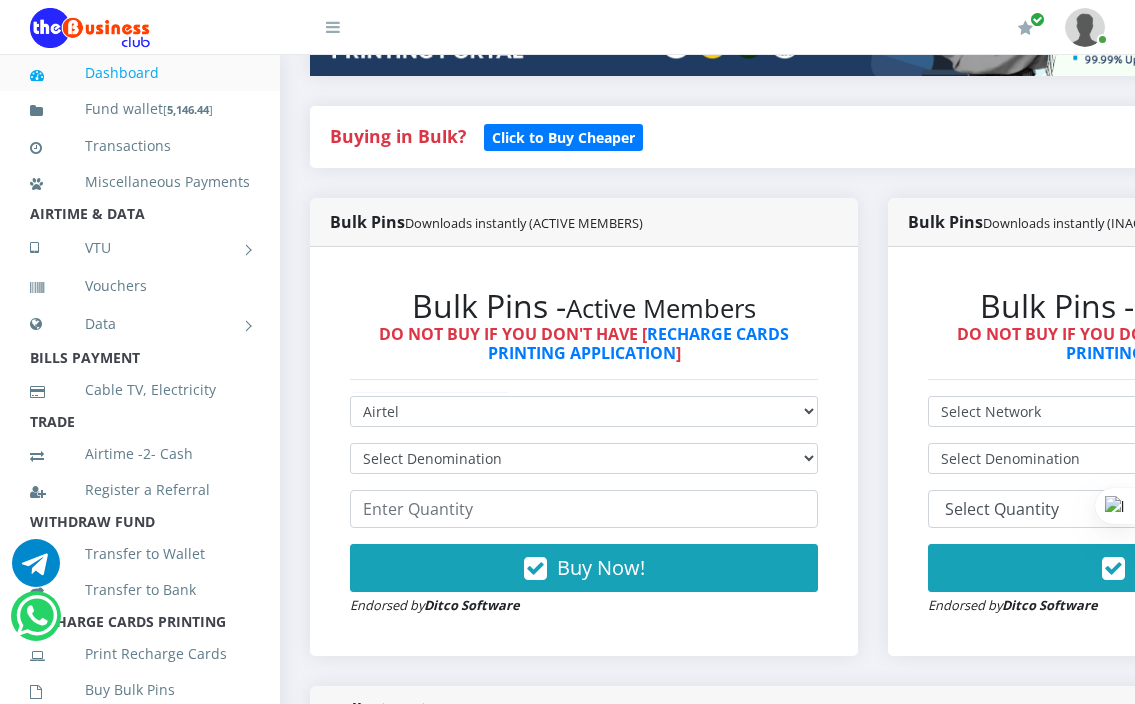 click on "Select Network
MTN
Globacom
9Mobile
Airtel
Select Denomination Airtel NGN100 - ₦96.38 Airtel NGN200 - ₦192.76 Airtel NGN500 - ₦481.90 Airtel NGN1000 - ₦963.80
Buy Now!" at bounding box center (584, 506) 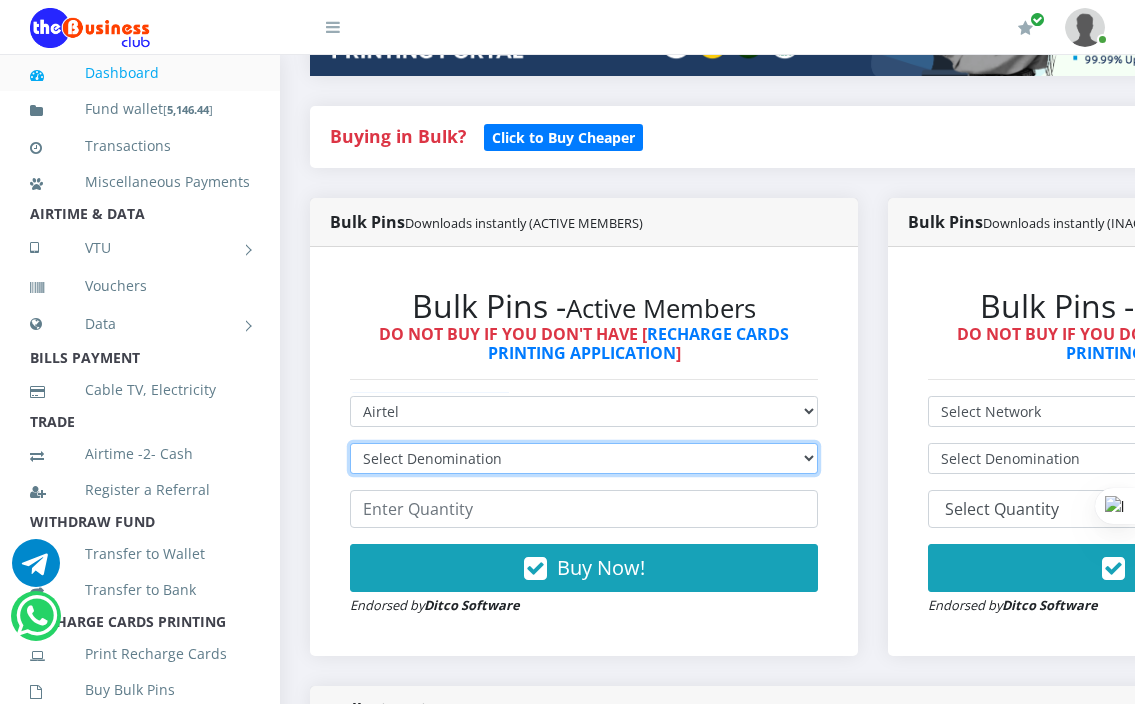 click on "Select Denomination Airtel NGN100 - ₦96.38 Airtel NGN200 - ₦192.76 Airtel NGN500 - ₦481.90 Airtel NGN1000 - ₦963.80" at bounding box center [584, 458] 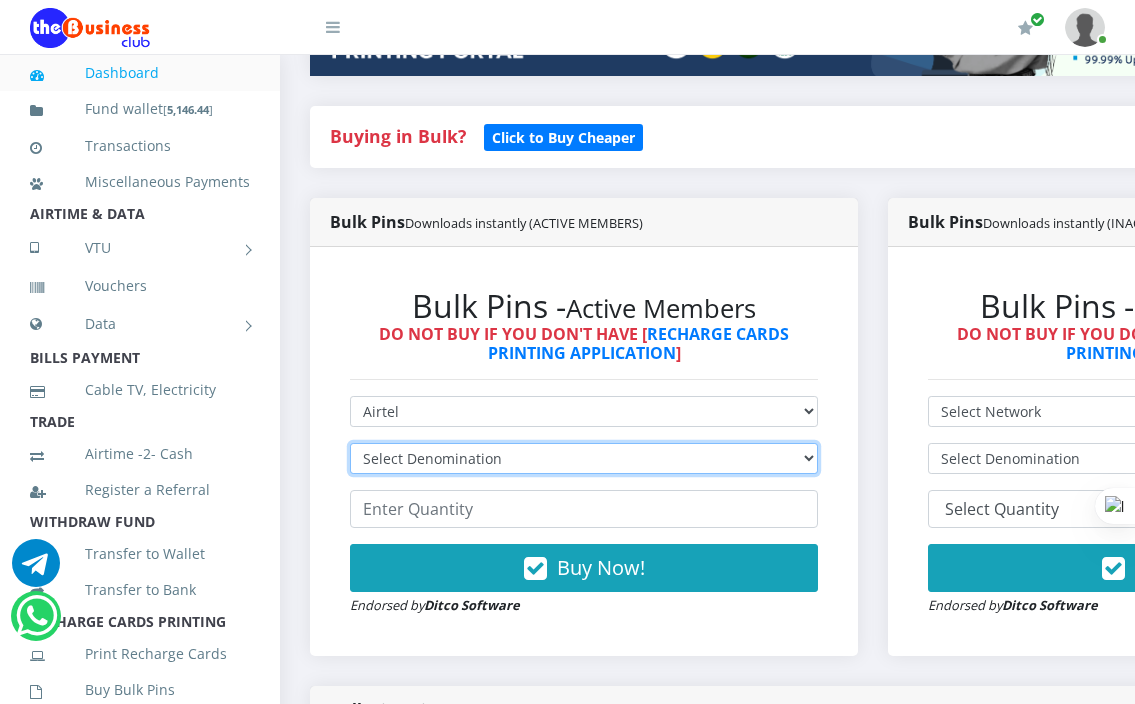 select on "192.76-200" 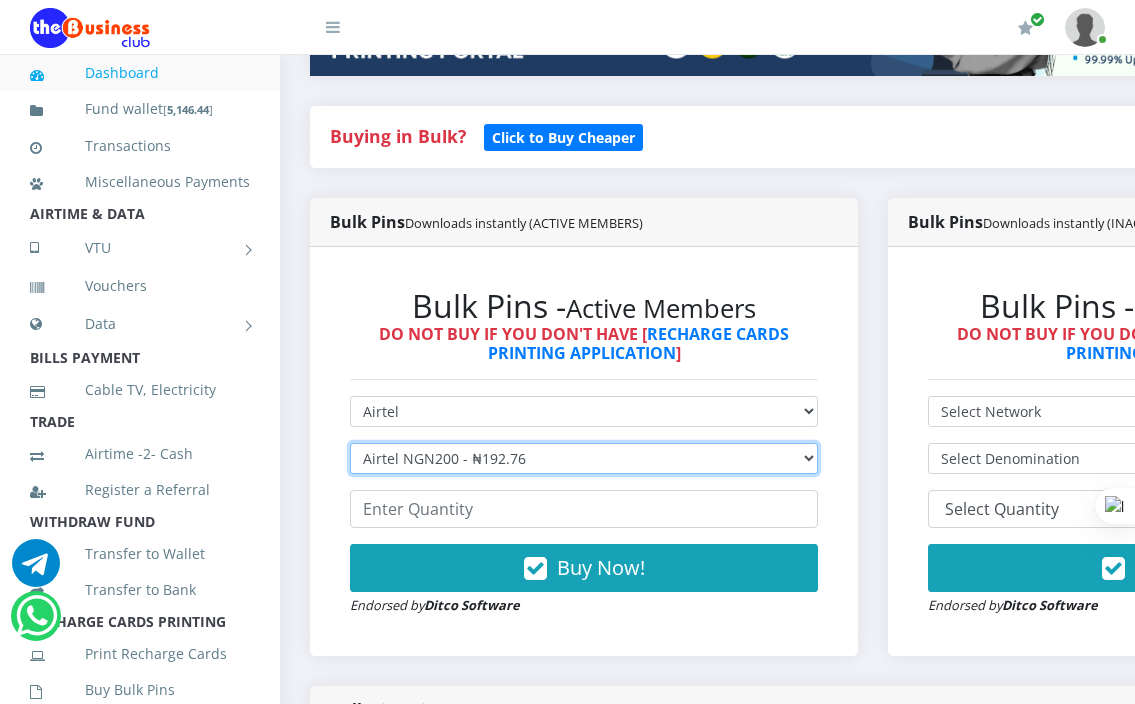 click on "Select Denomination Airtel NGN100 - ₦96.38 Airtel NGN200 - ₦192.76 Airtel NGN500 - ₦481.90 Airtel NGN1000 - ₦963.80" at bounding box center (584, 458) 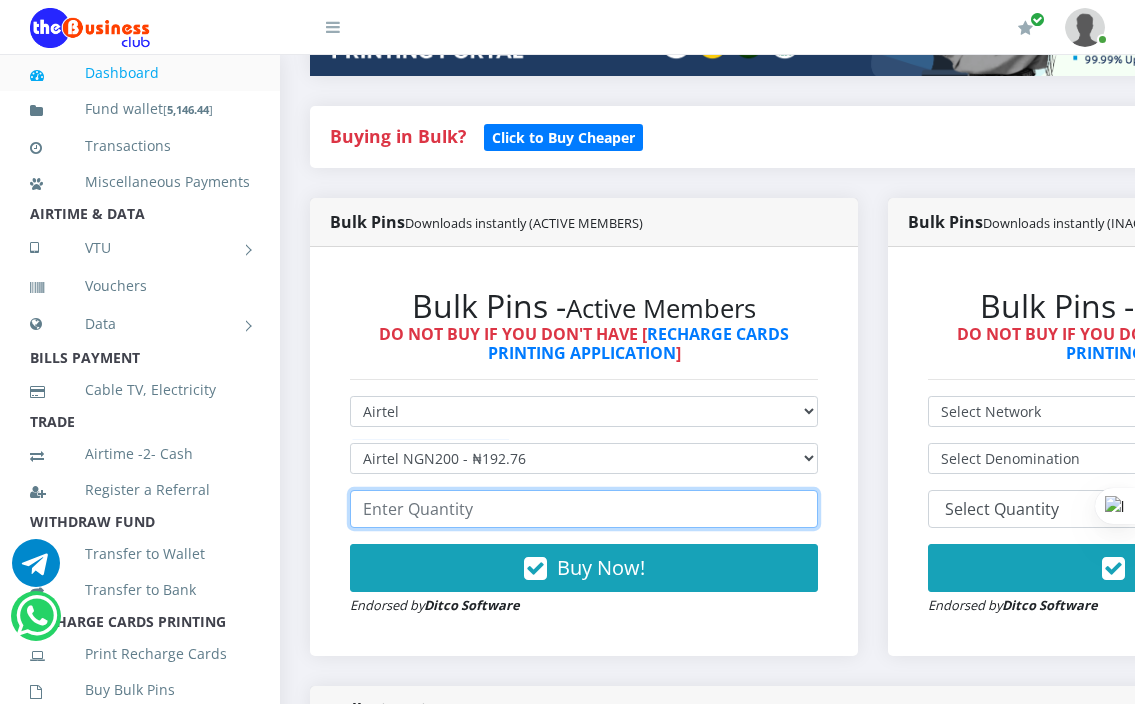 click at bounding box center [584, 509] 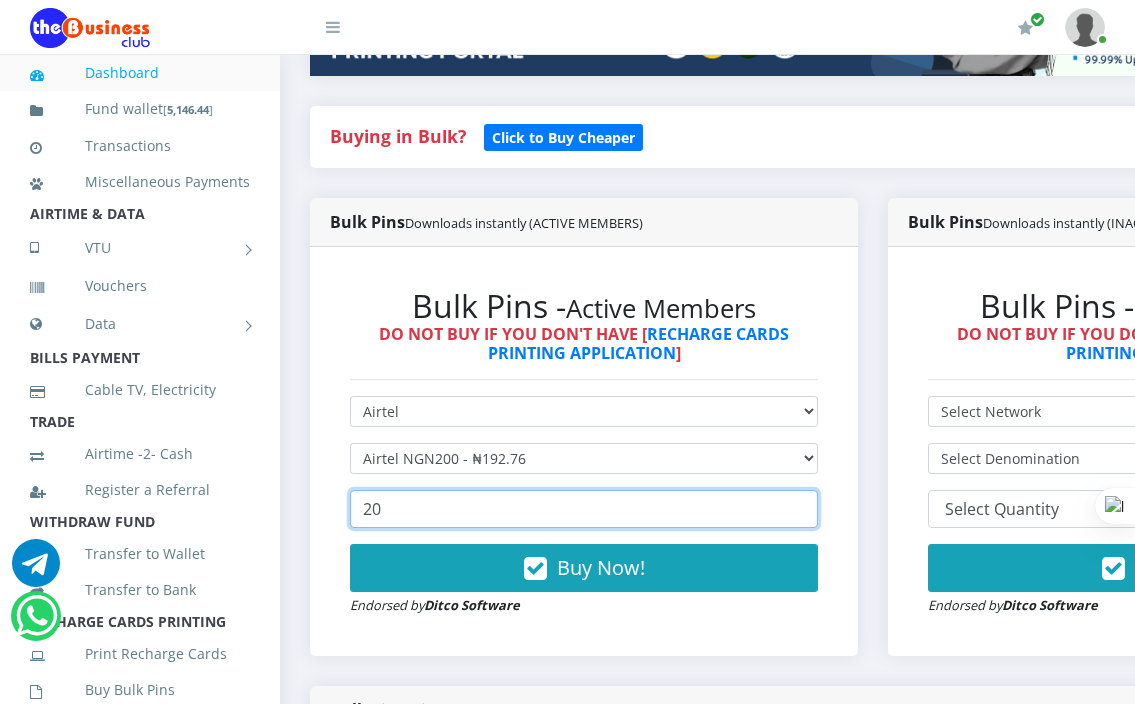 drag, startPoint x: 438, startPoint y: 498, endPoint x: 291, endPoint y: 493, distance: 147.085 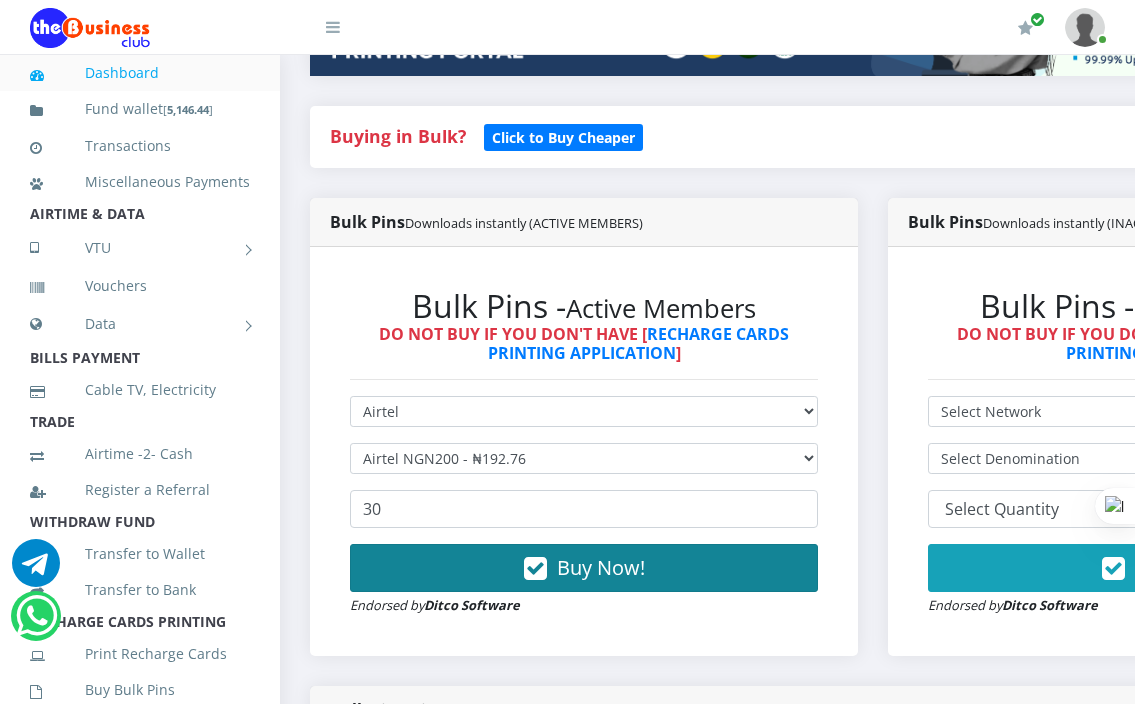 click on "Buy Now!" at bounding box center (584, 568) 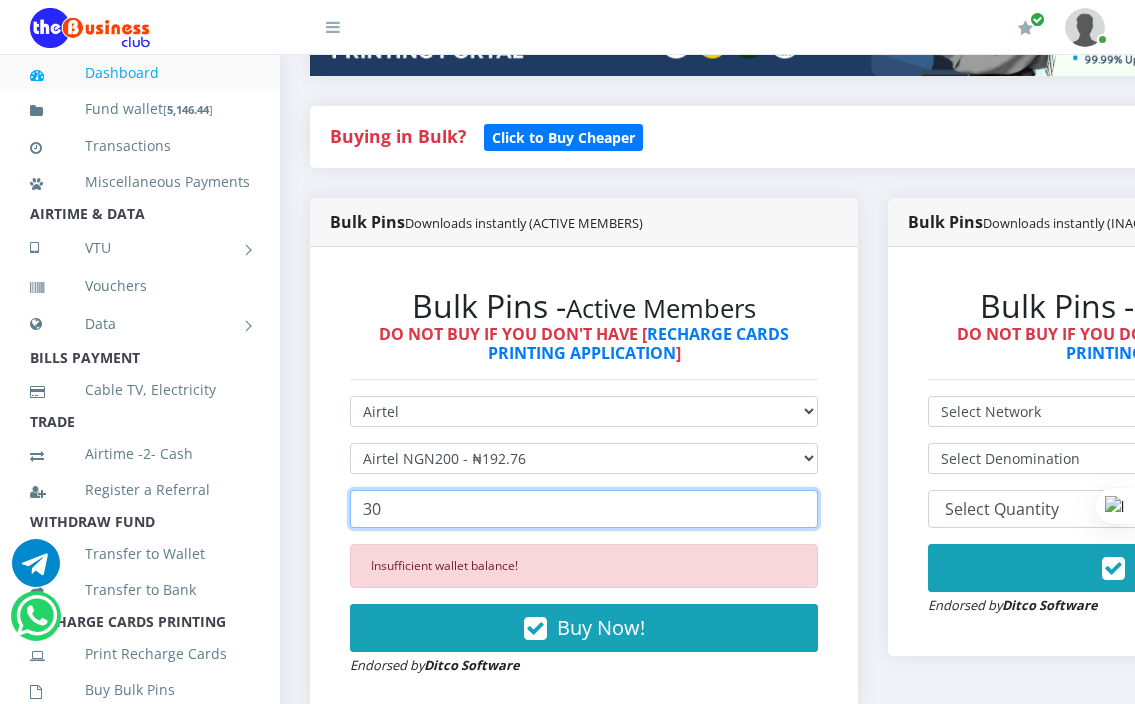 drag, startPoint x: 414, startPoint y: 492, endPoint x: 325, endPoint y: 495, distance: 89.050545 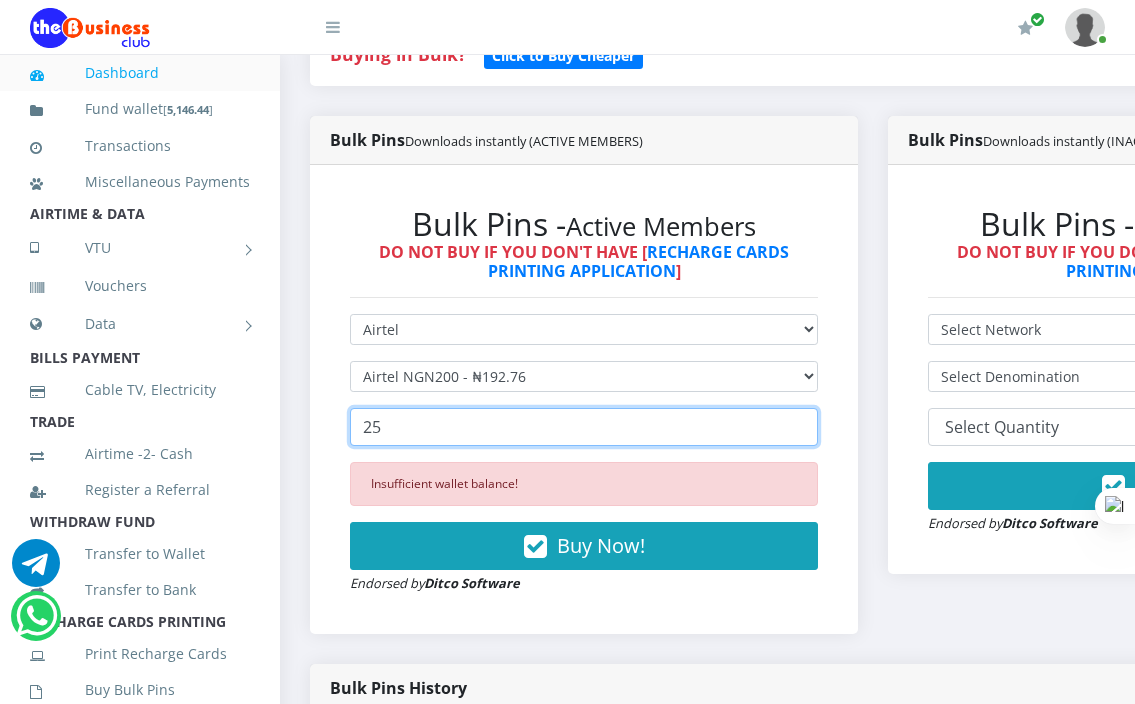 scroll, scrollTop: 500, scrollLeft: 0, axis: vertical 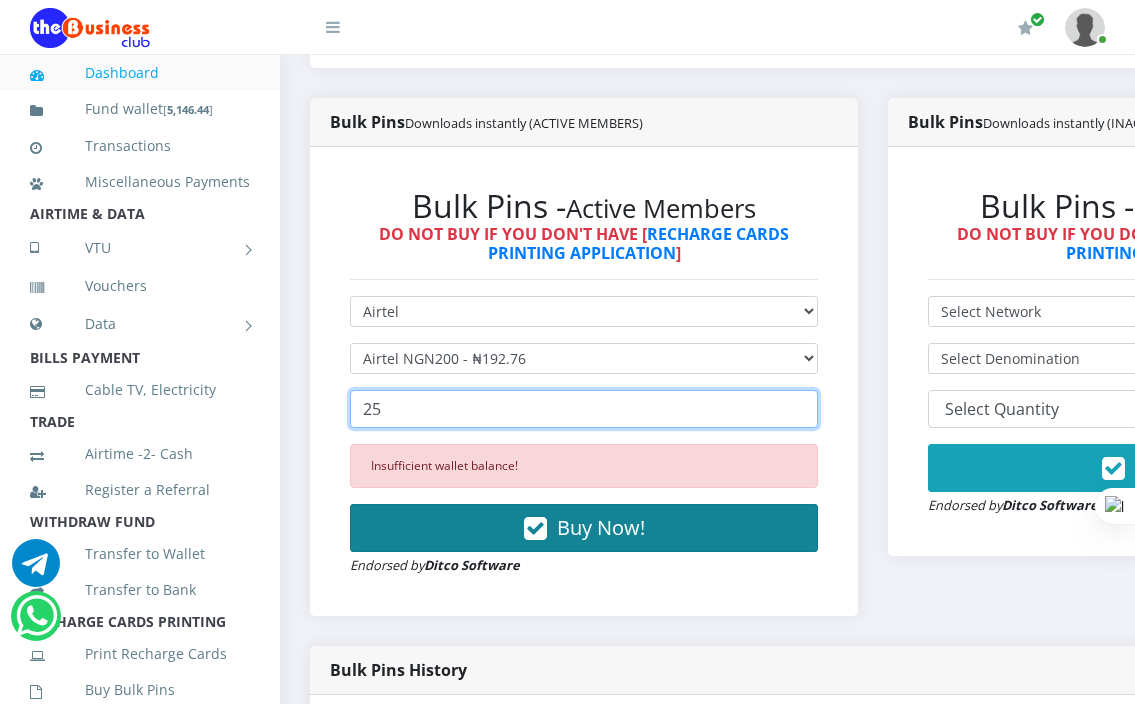 type on "25" 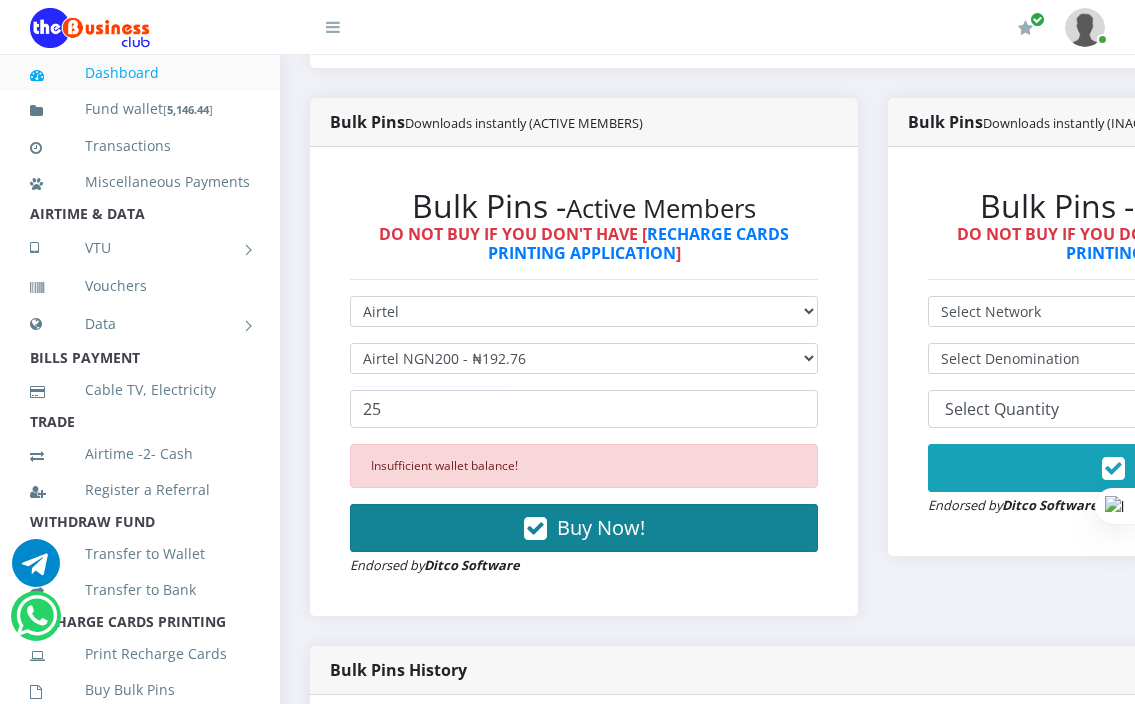 click on "Buy Now!" at bounding box center (601, 527) 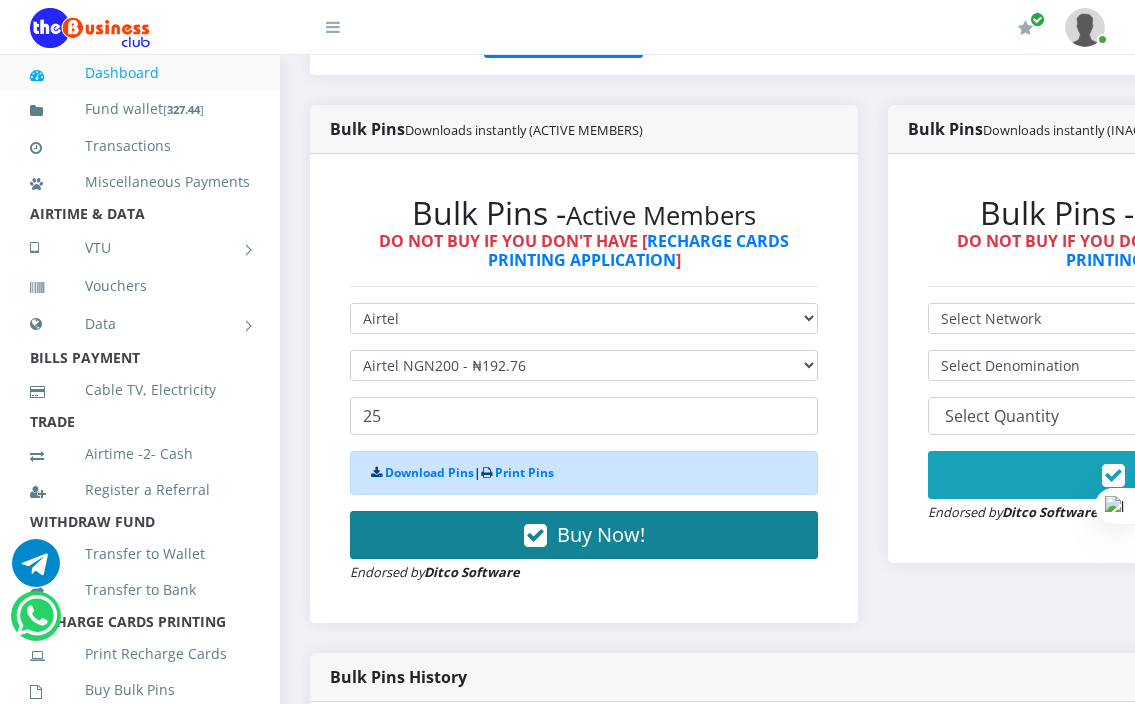 scroll, scrollTop: 500, scrollLeft: 0, axis: vertical 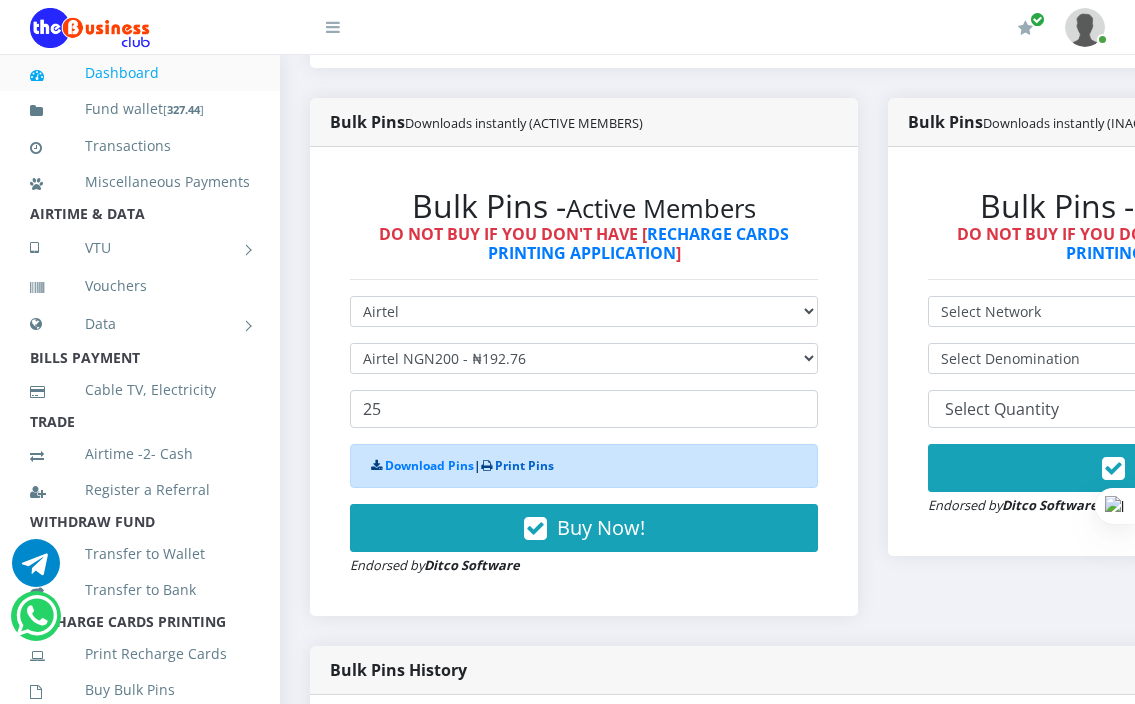 click on "Print Pins" at bounding box center [524, 465] 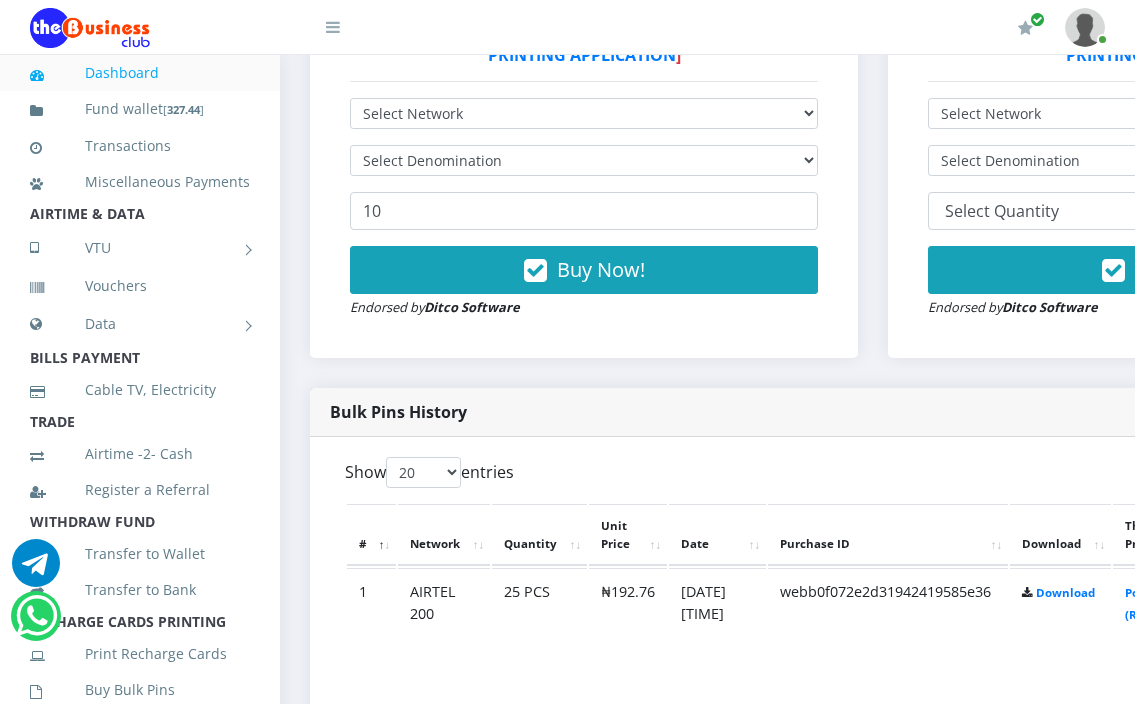 scroll, scrollTop: 0, scrollLeft: 0, axis: both 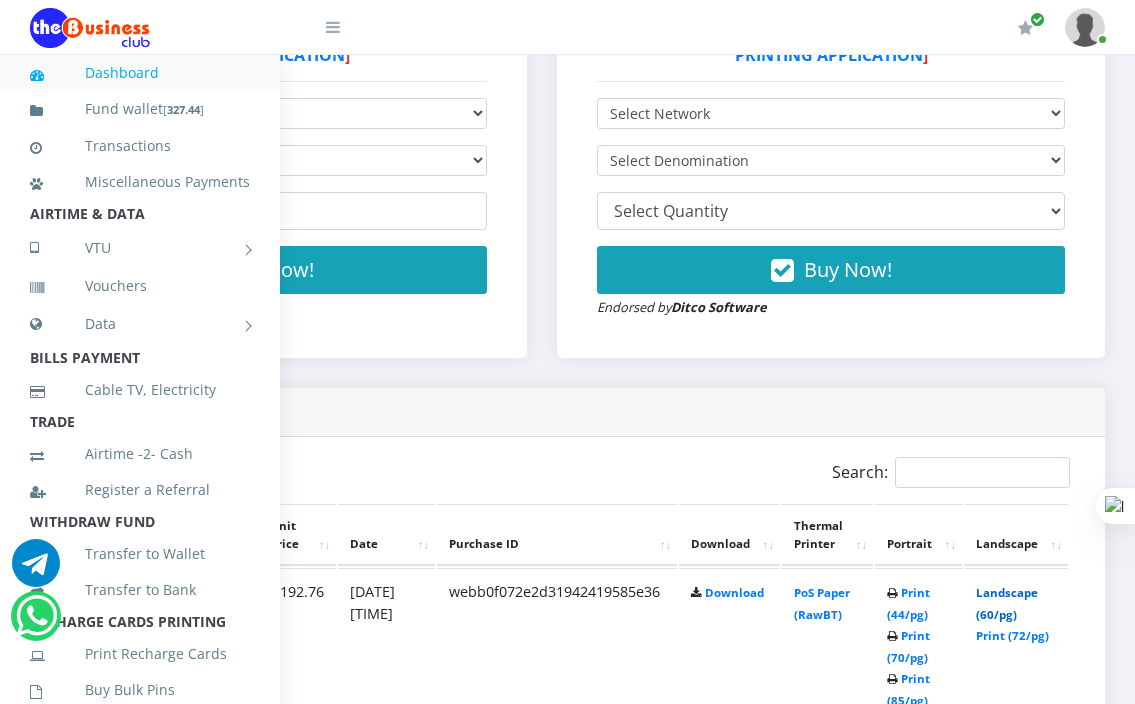 click on "Landscape (60/pg)" at bounding box center [1007, 603] 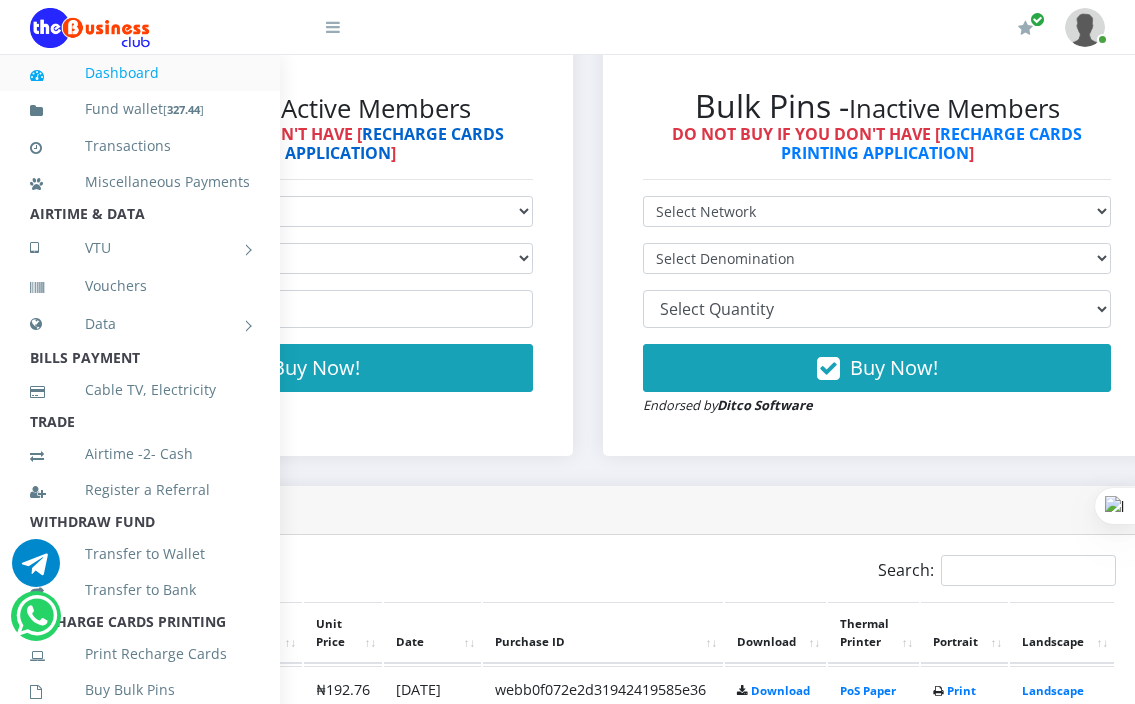 scroll, scrollTop: 500, scrollLeft: 285, axis: both 